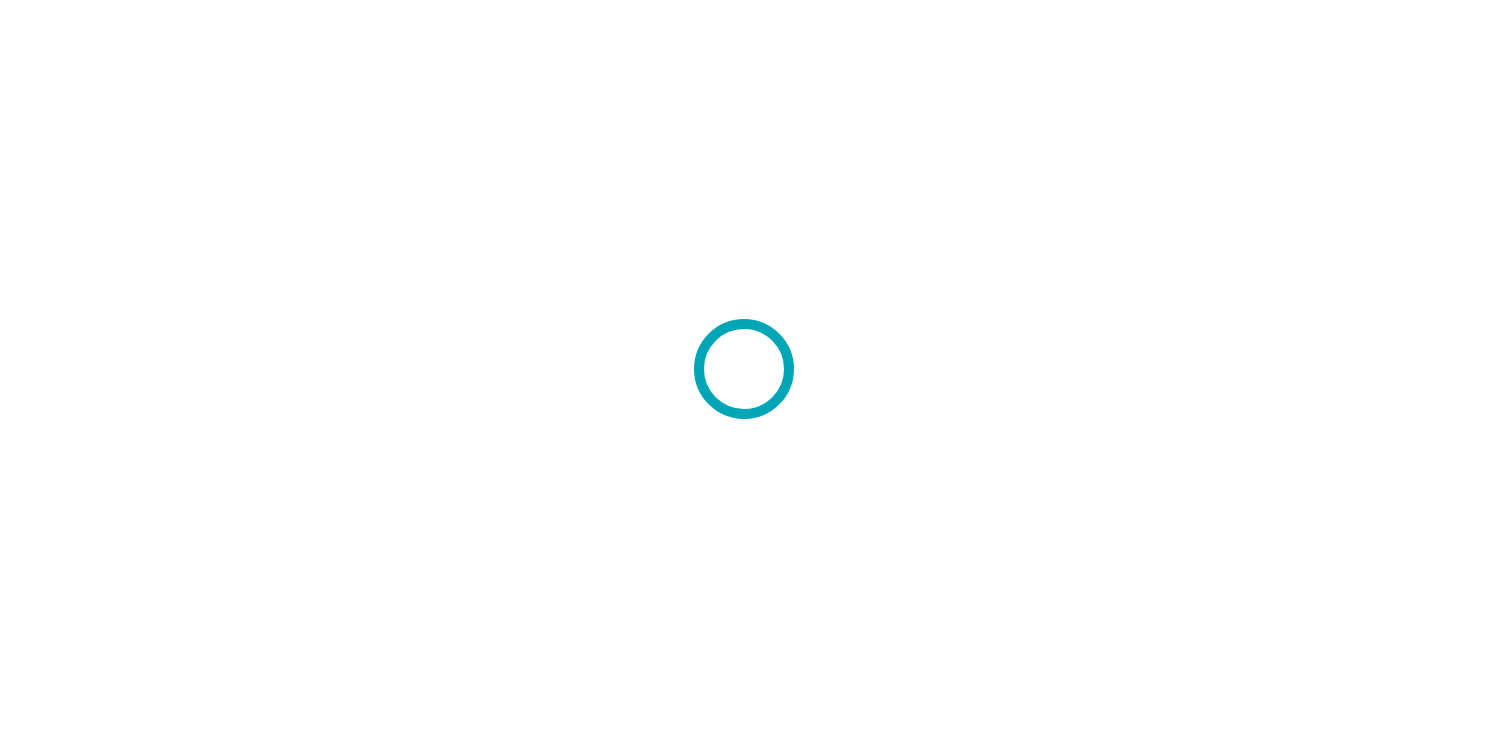 scroll, scrollTop: 0, scrollLeft: 0, axis: both 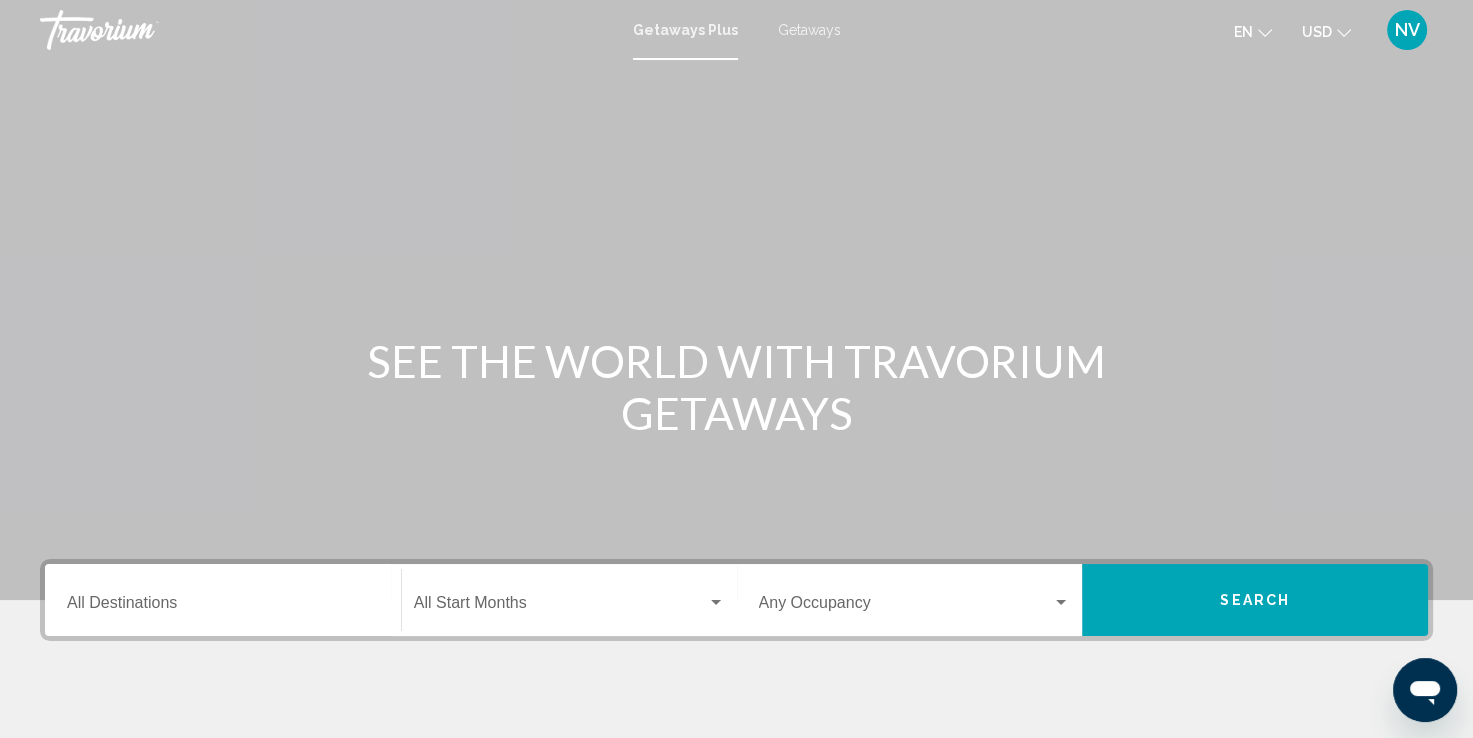 click on "Search" at bounding box center [1255, 600] 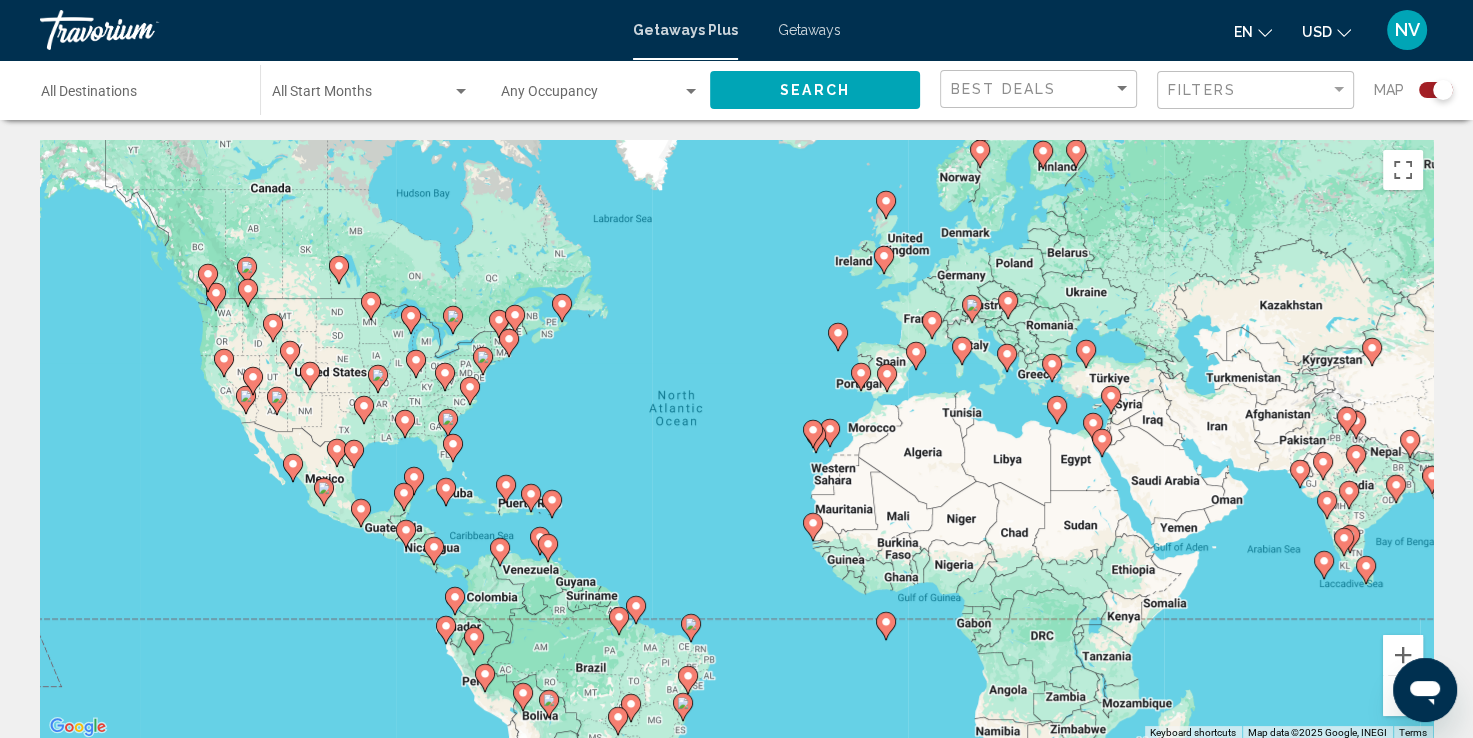 click 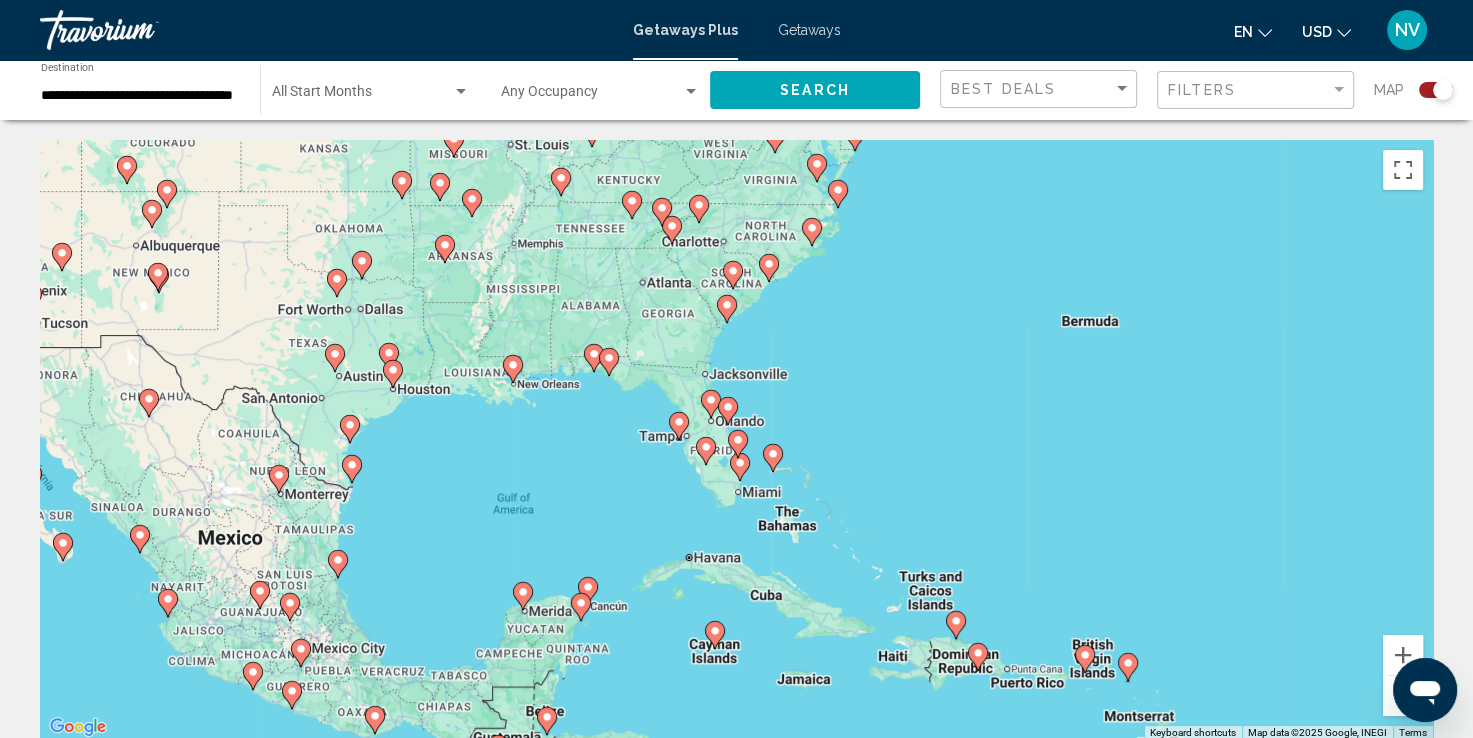 drag, startPoint x: 760, startPoint y: 378, endPoint x: 762, endPoint y: 429, distance: 51.0392 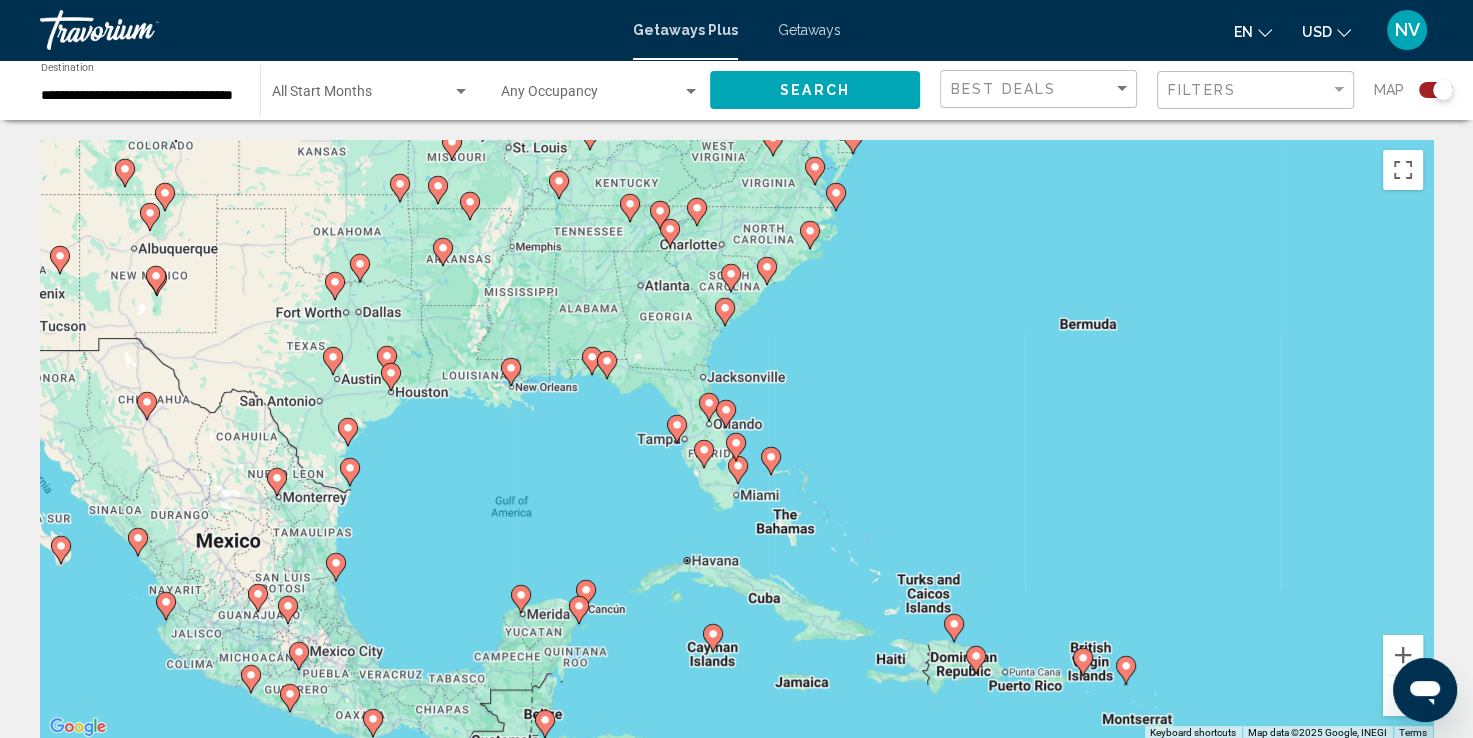 click at bounding box center [726, 414] 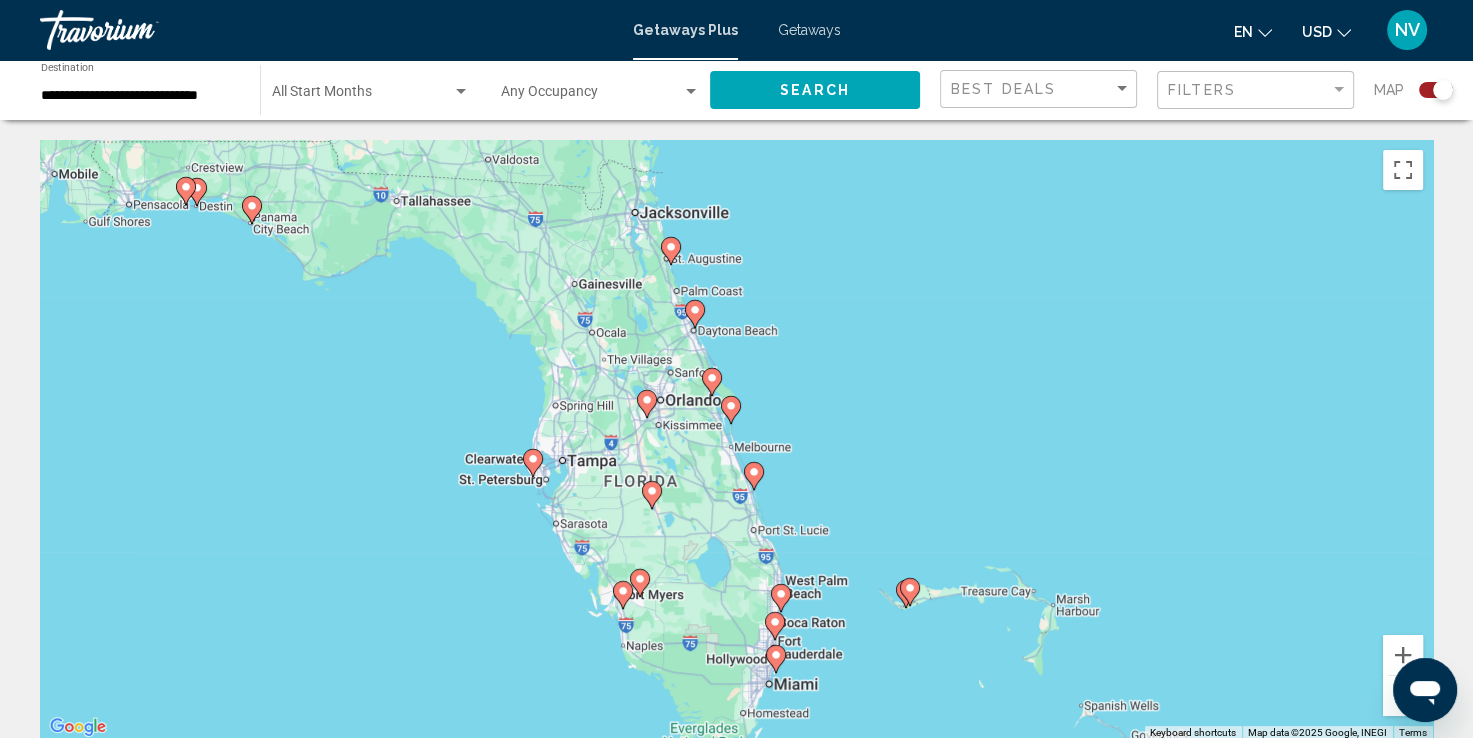 drag, startPoint x: 810, startPoint y: 408, endPoint x: 801, endPoint y: 379, distance: 30.364452 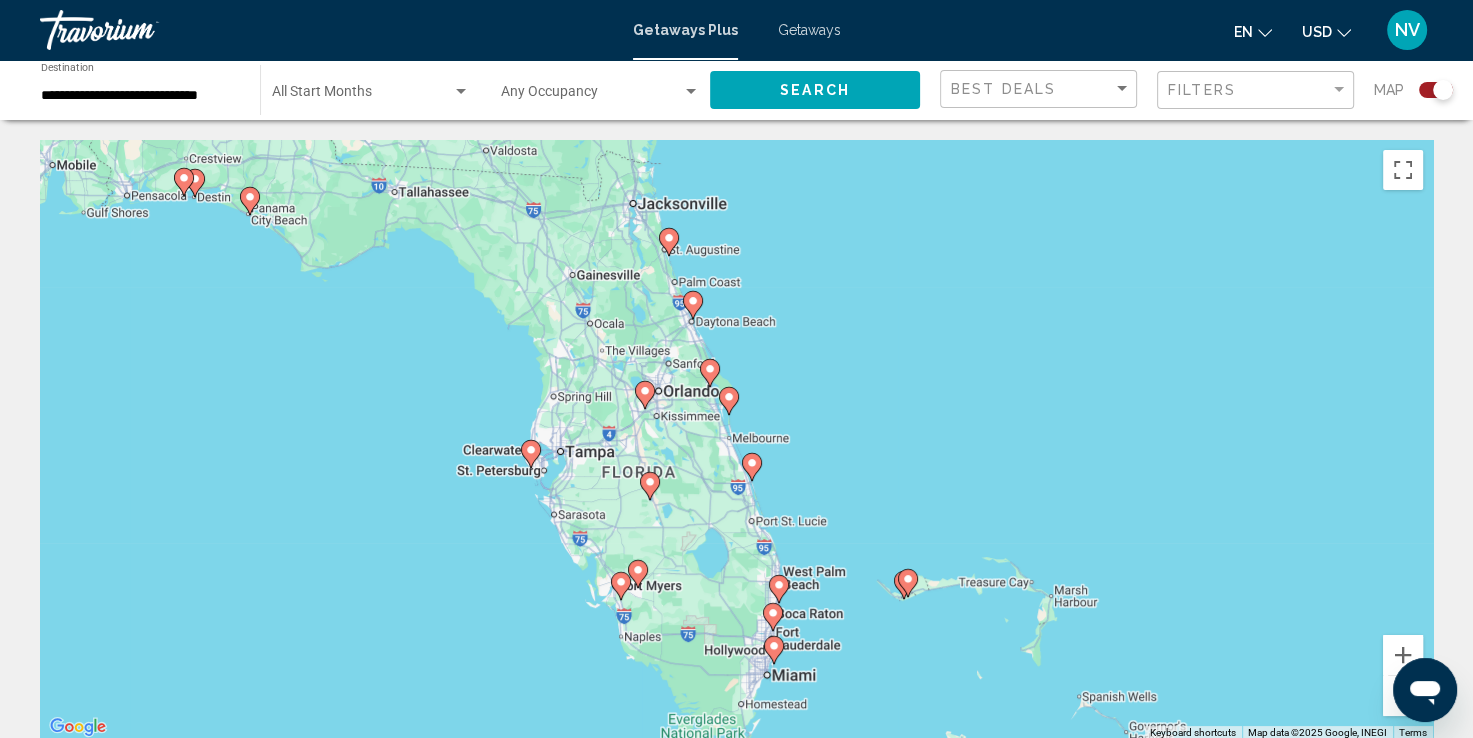 click on "To navigate, press the arrow keys. To activate drag with keyboard, press Alt + Enter. Once in keyboard drag state, use the arrow keys to move the marker. To complete the drag, press the Enter key. To cancel, press Escape." at bounding box center [736, 440] 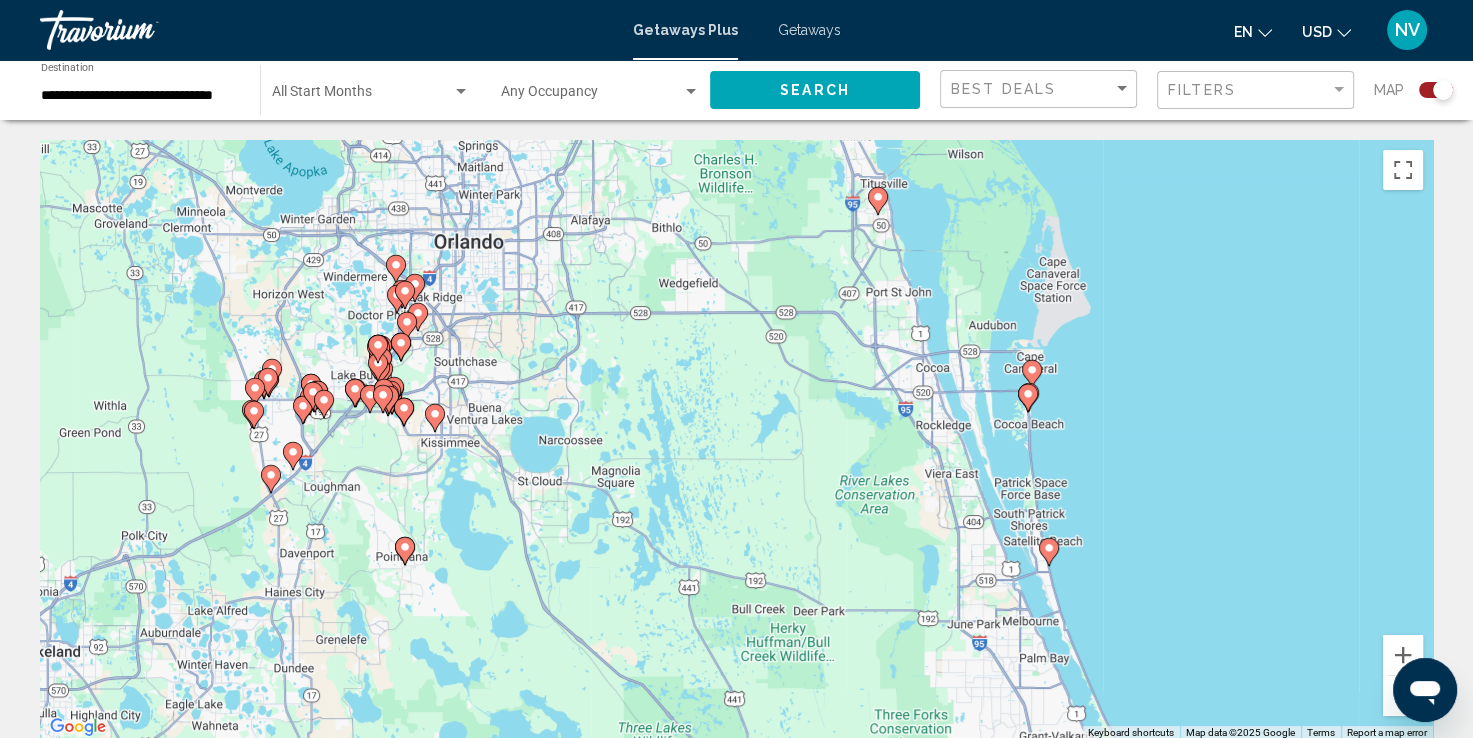 drag, startPoint x: 527, startPoint y: 330, endPoint x: 888, endPoint y: 528, distance: 411.73413 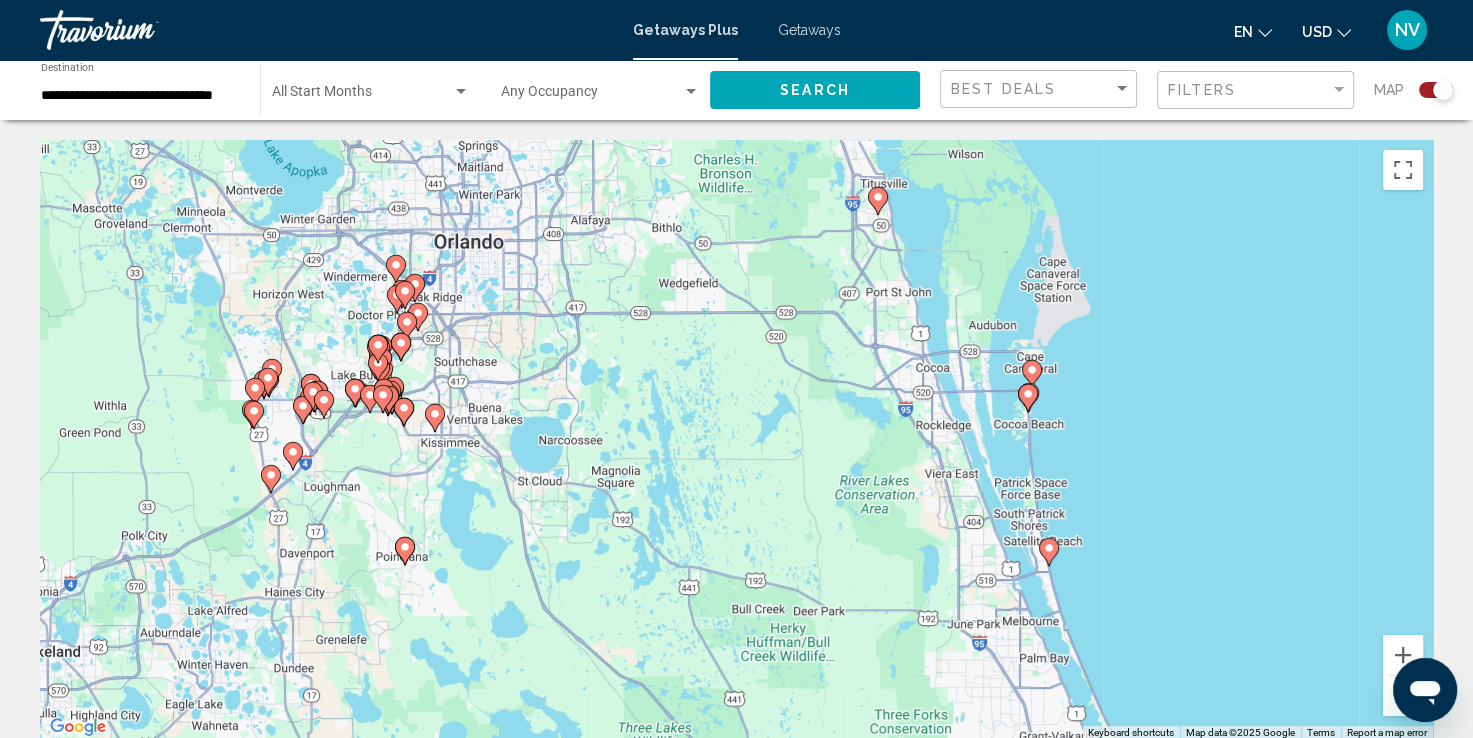 click at bounding box center [691, 92] 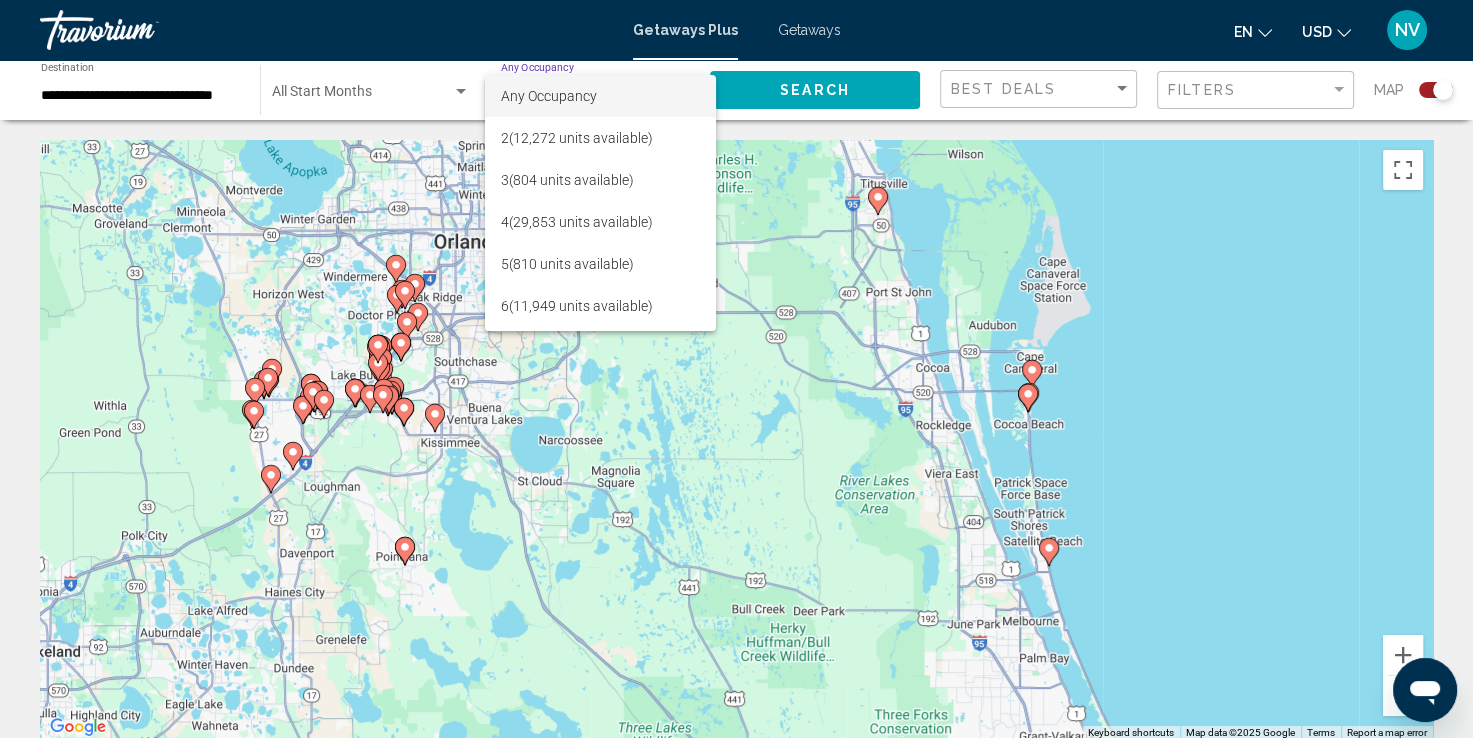 click at bounding box center (736, 369) 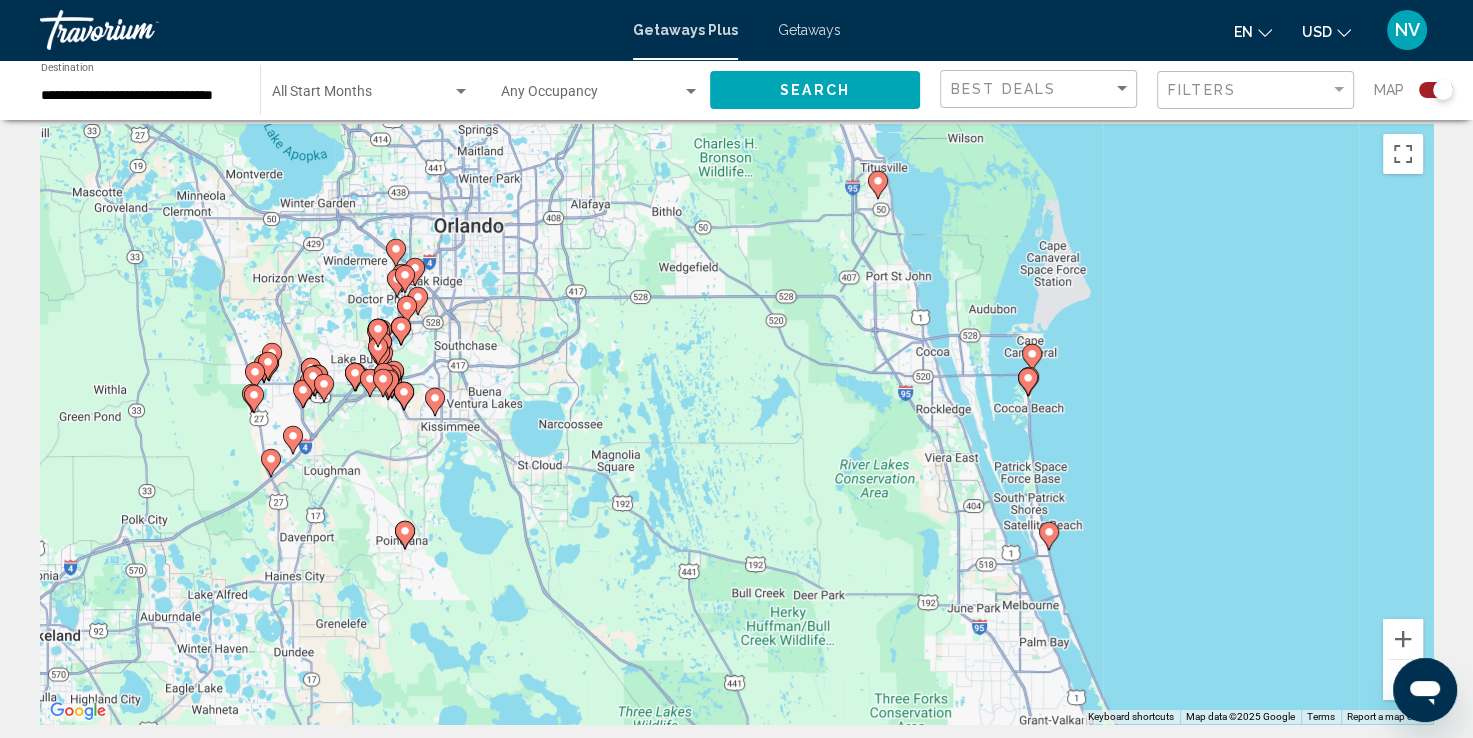 scroll, scrollTop: 0, scrollLeft: 0, axis: both 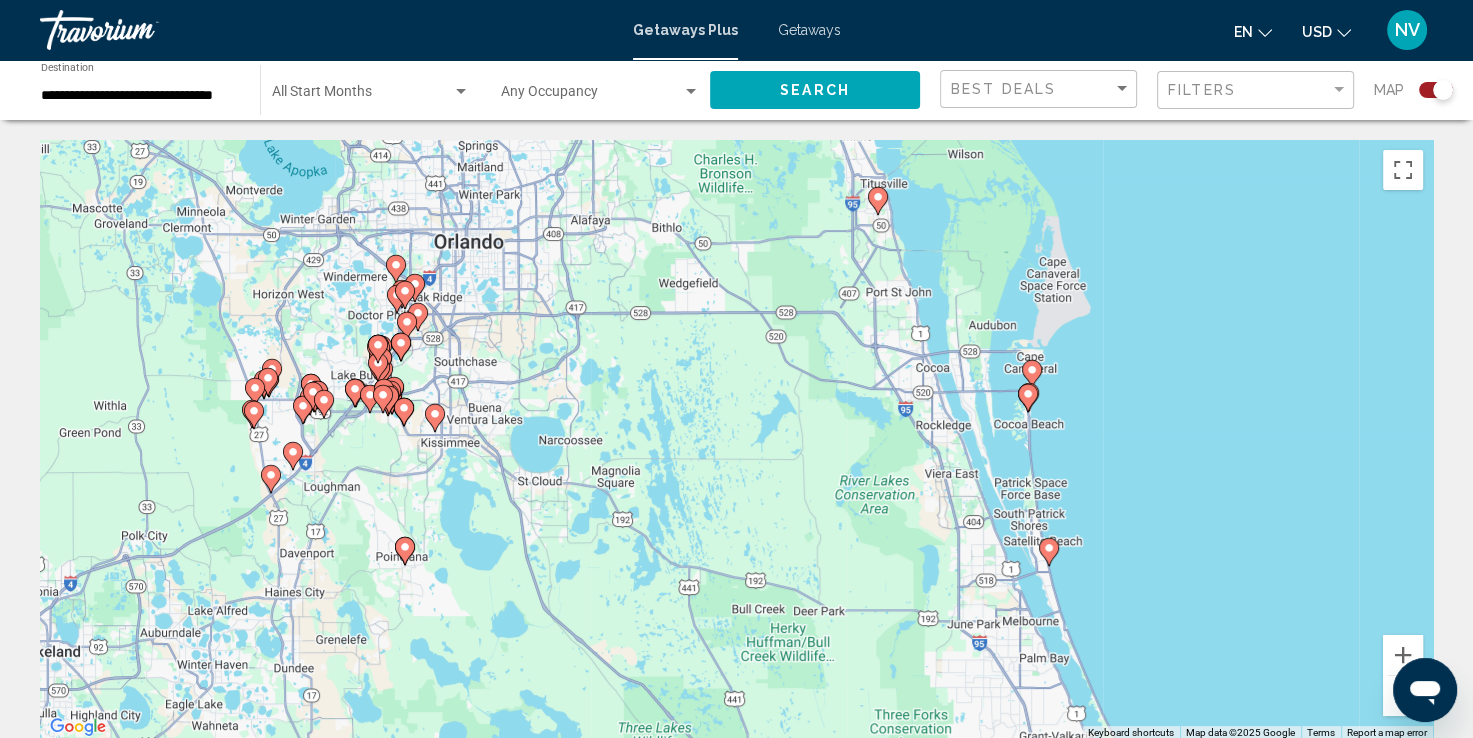 click at bounding box center [384, 393] 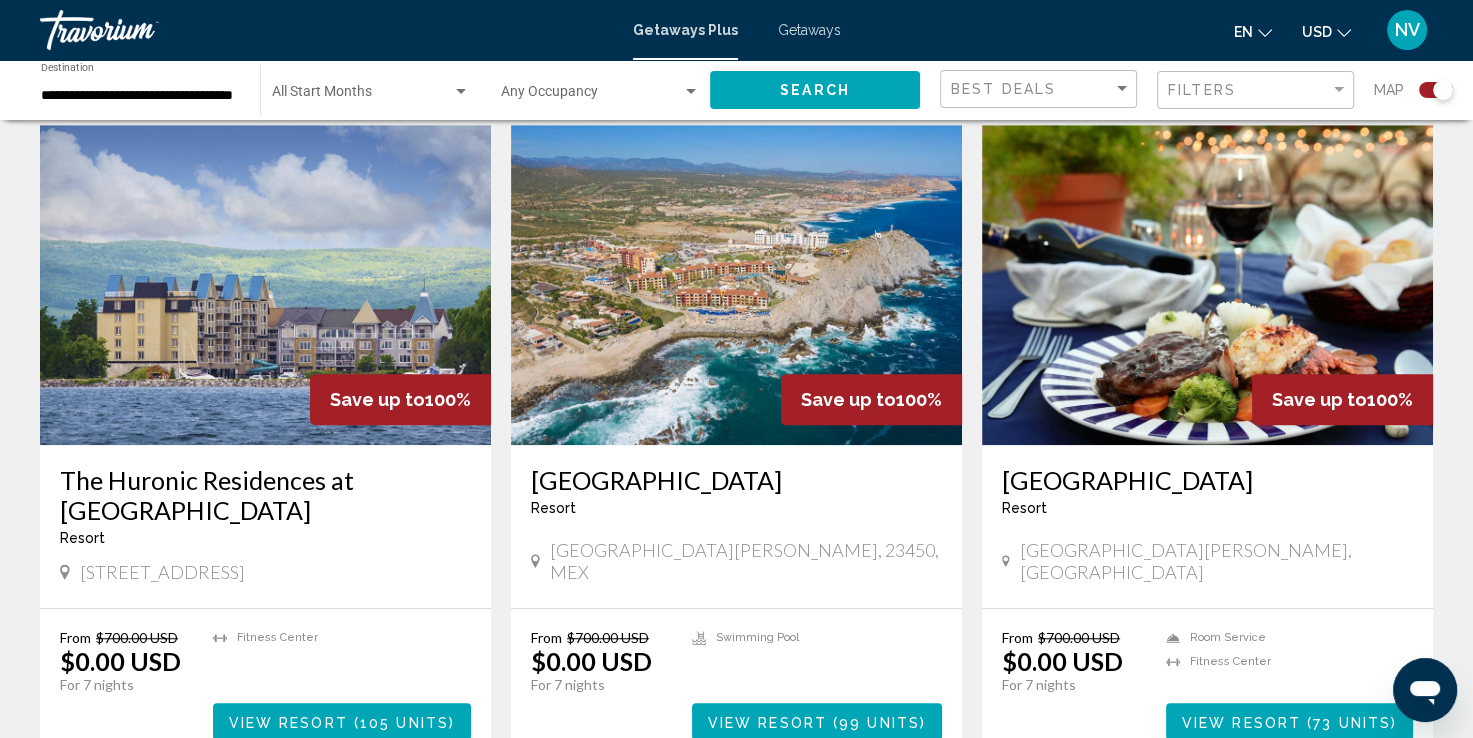scroll, scrollTop: 1442, scrollLeft: 0, axis: vertical 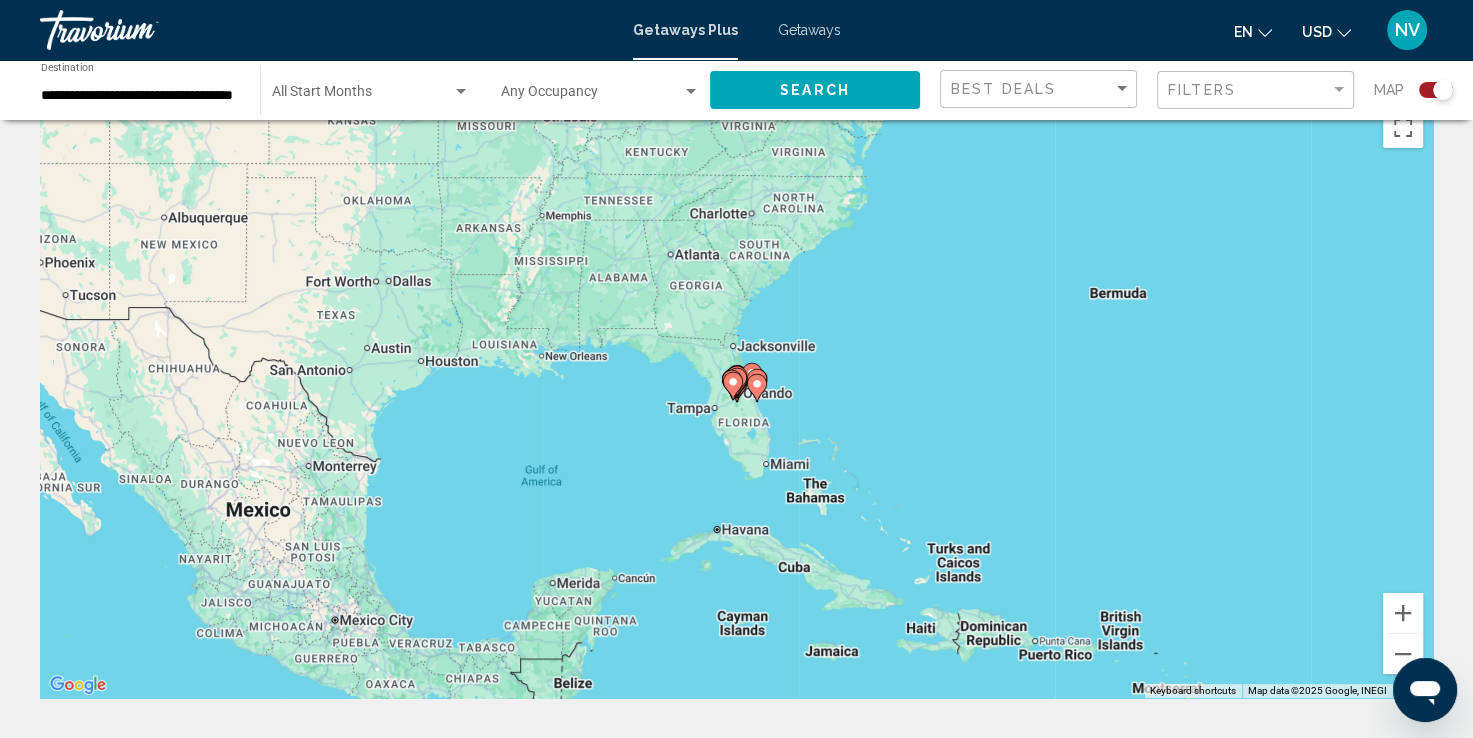 click 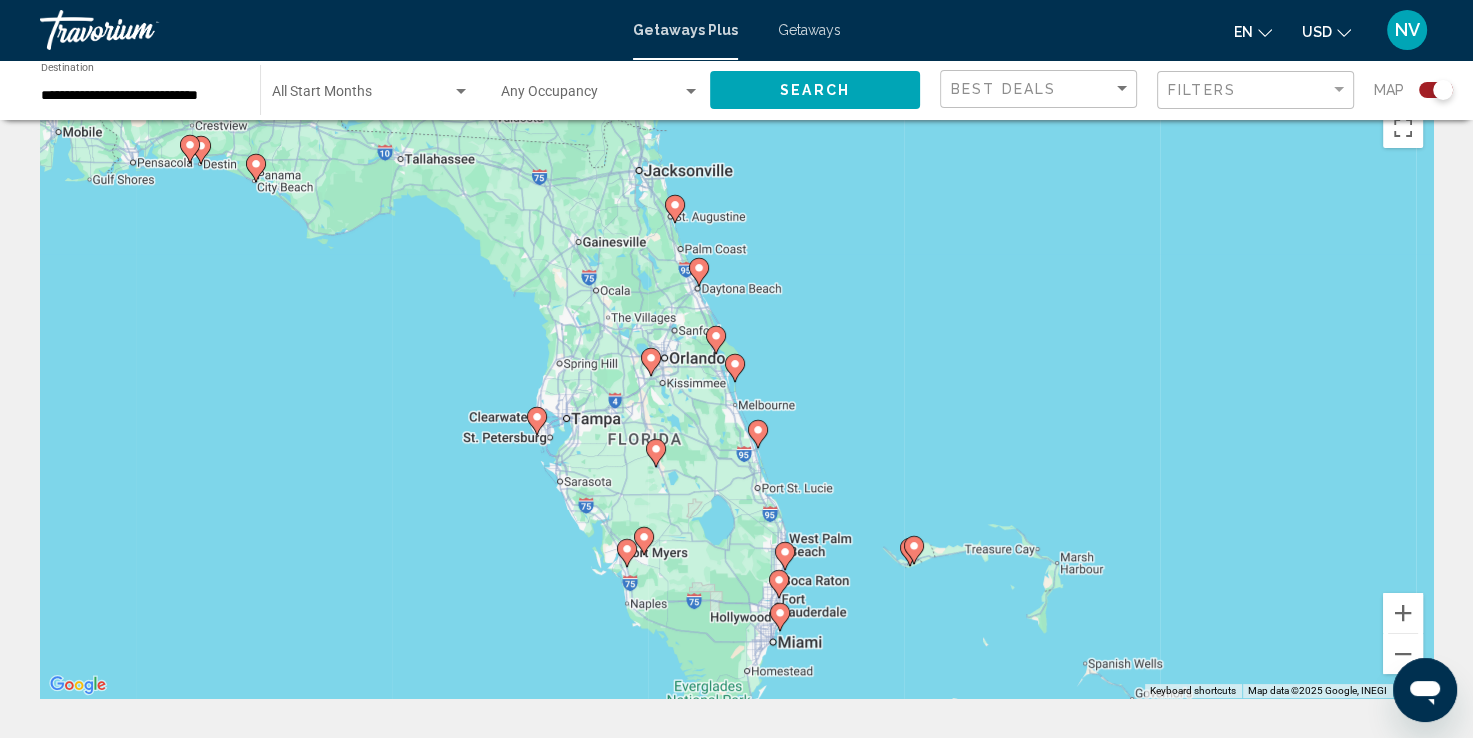 click on "Filters" 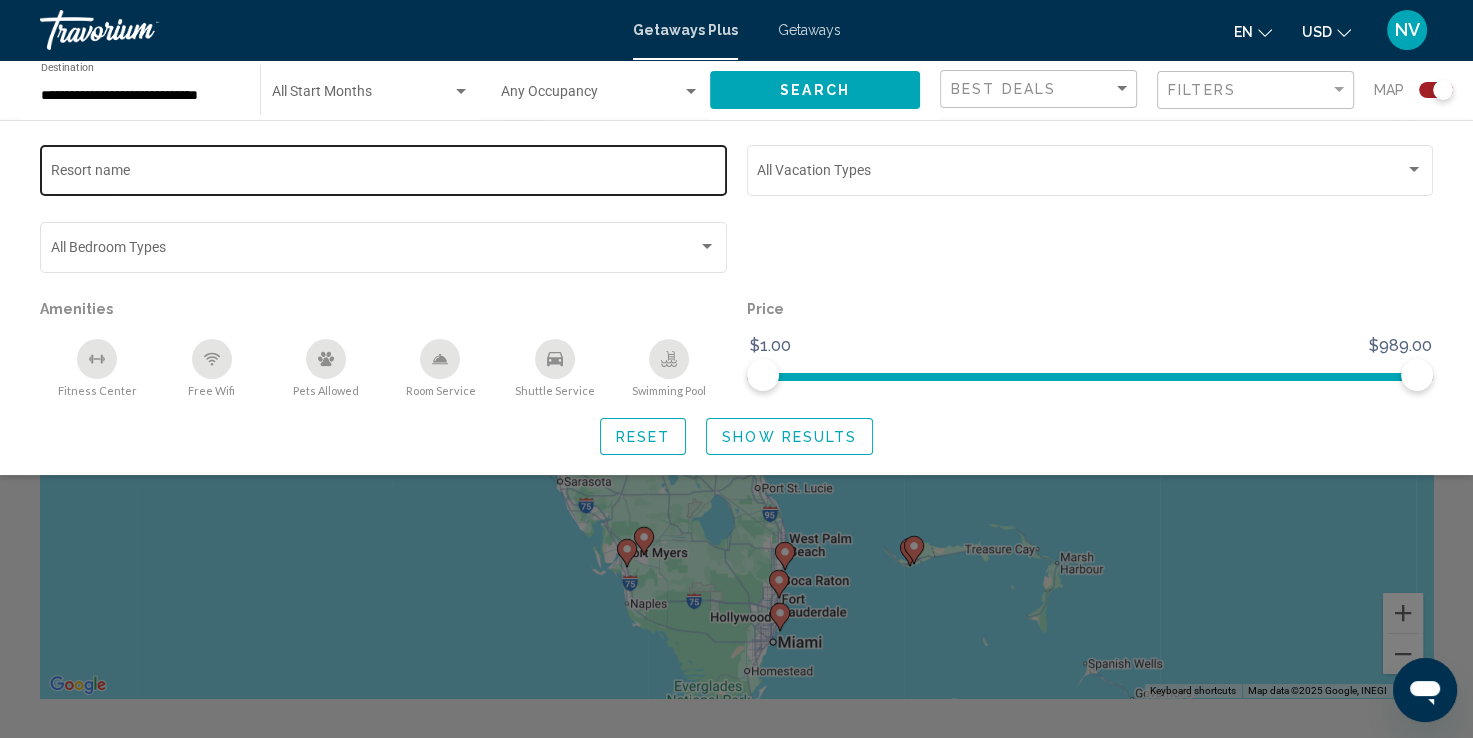 click on "Resort name" at bounding box center (384, 174) 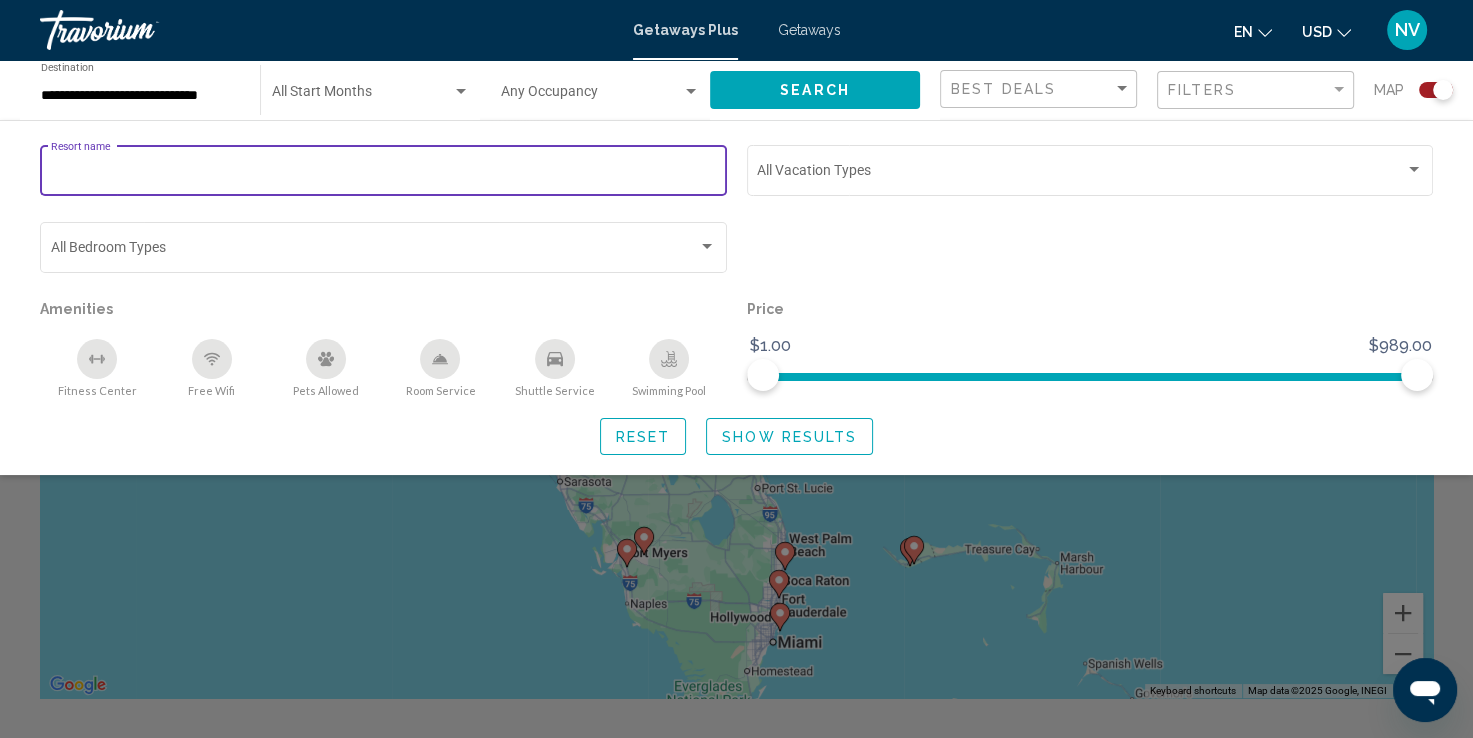 click on "Resort name" at bounding box center (384, 174) 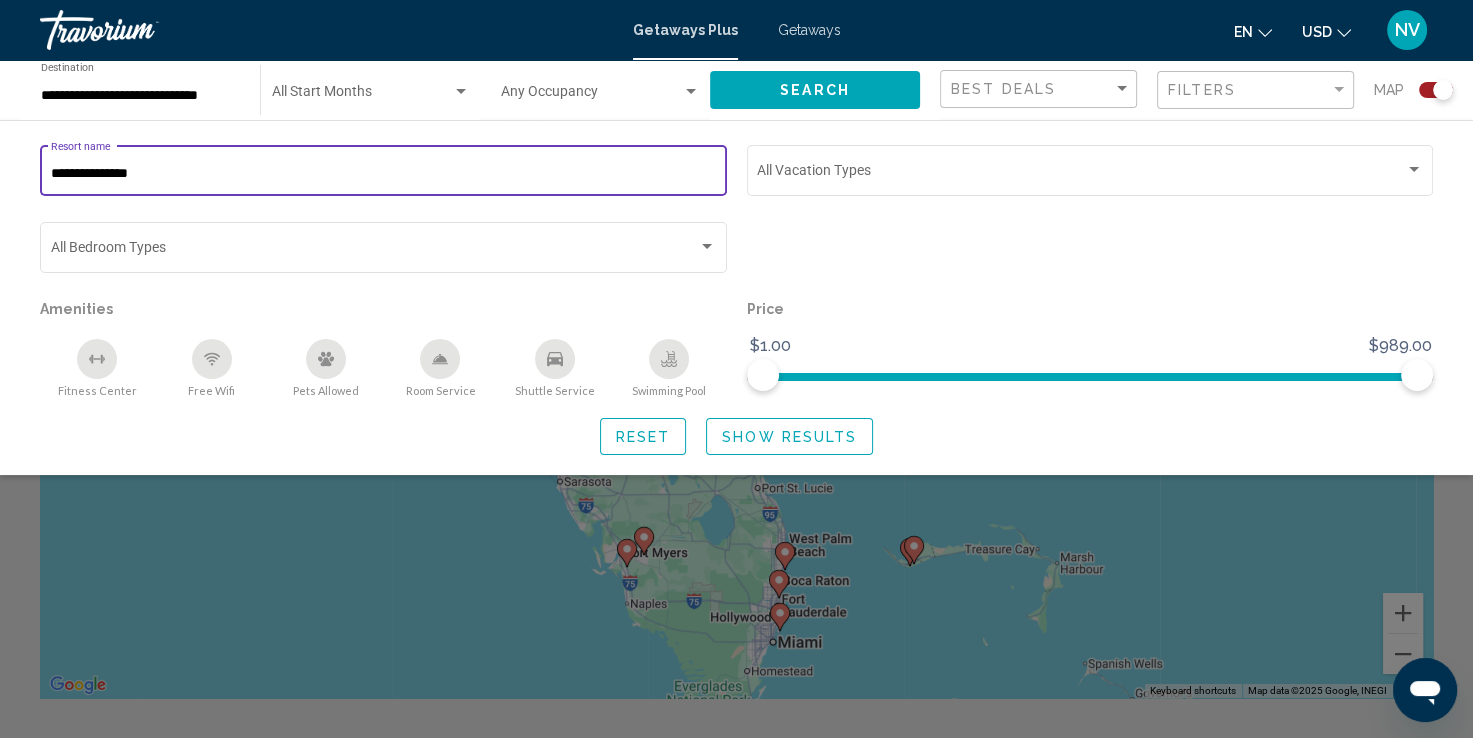 type on "**********" 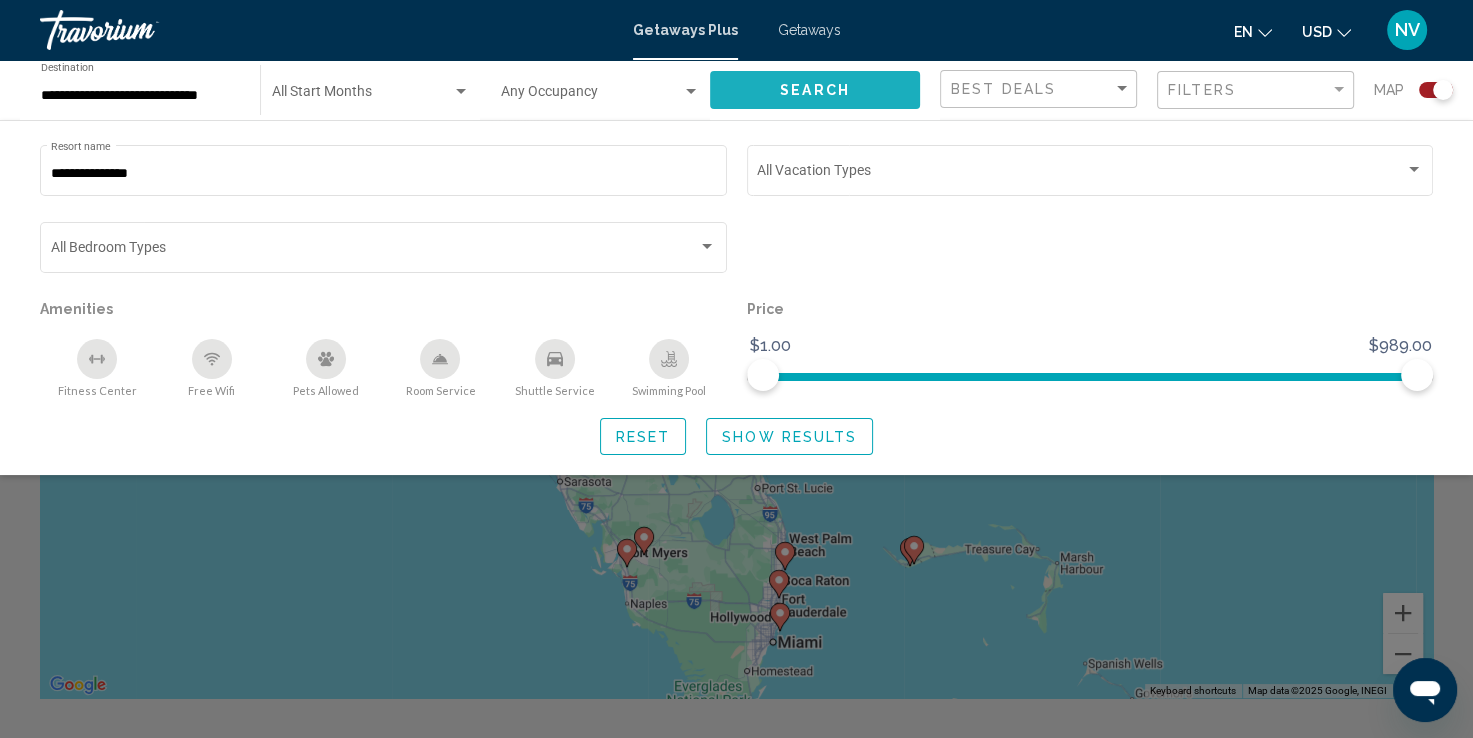 click on "Search" 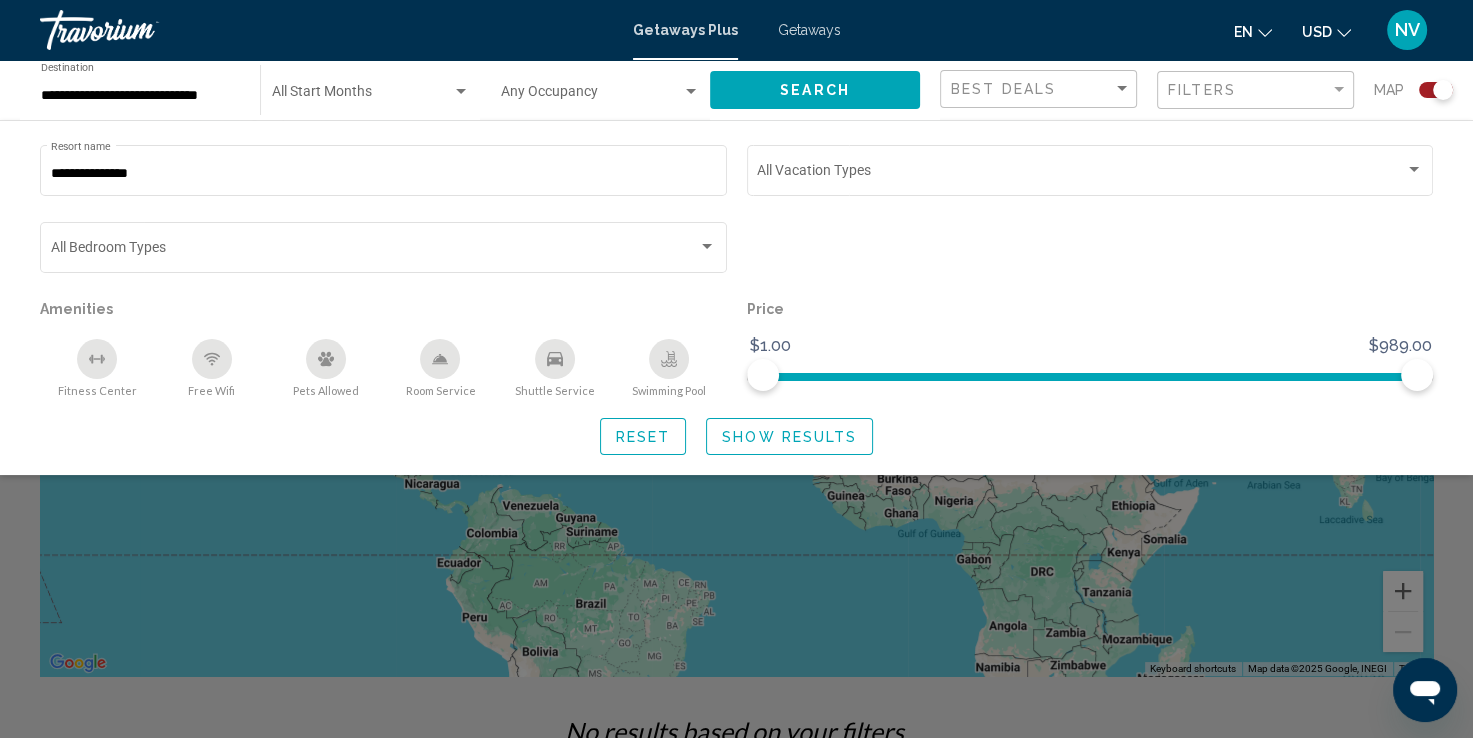 scroll, scrollTop: 60, scrollLeft: 0, axis: vertical 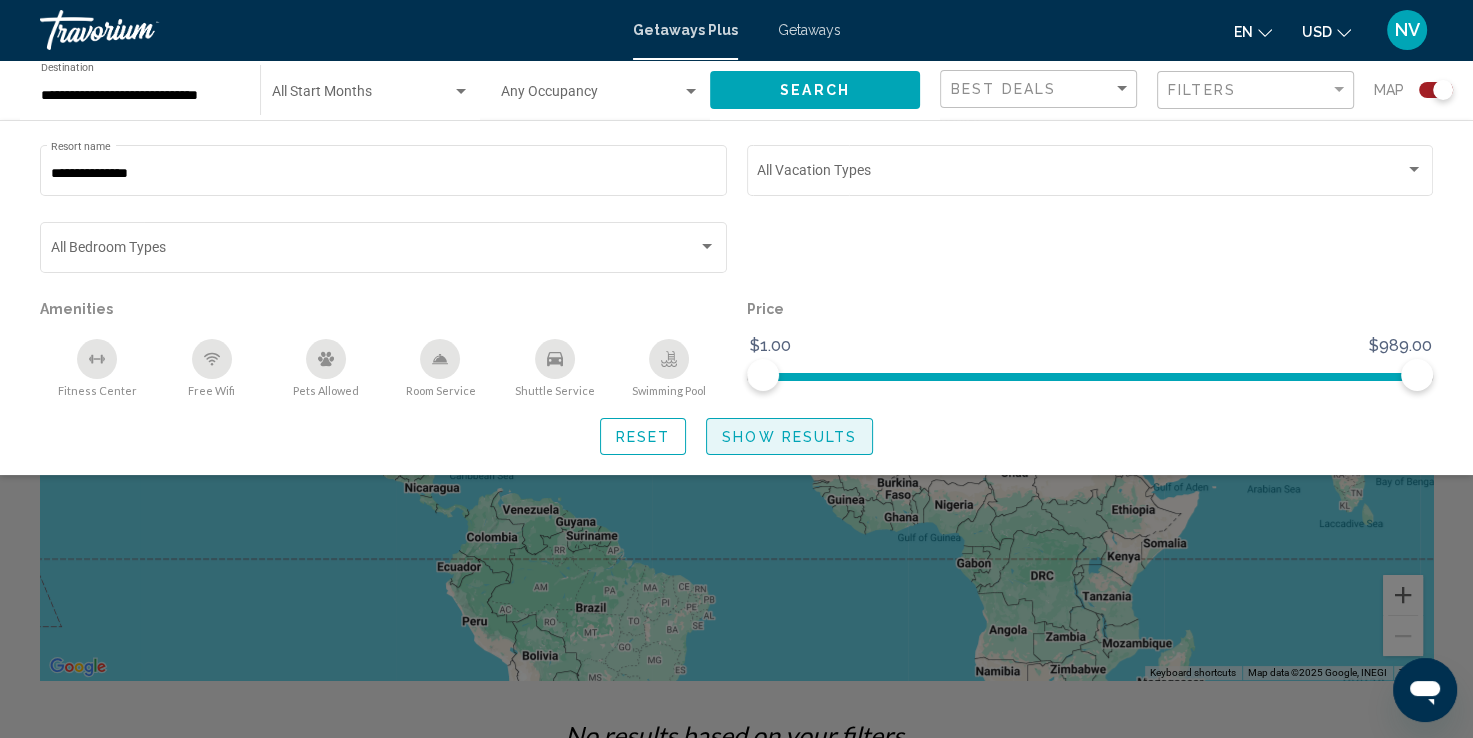 click on "Show Results" 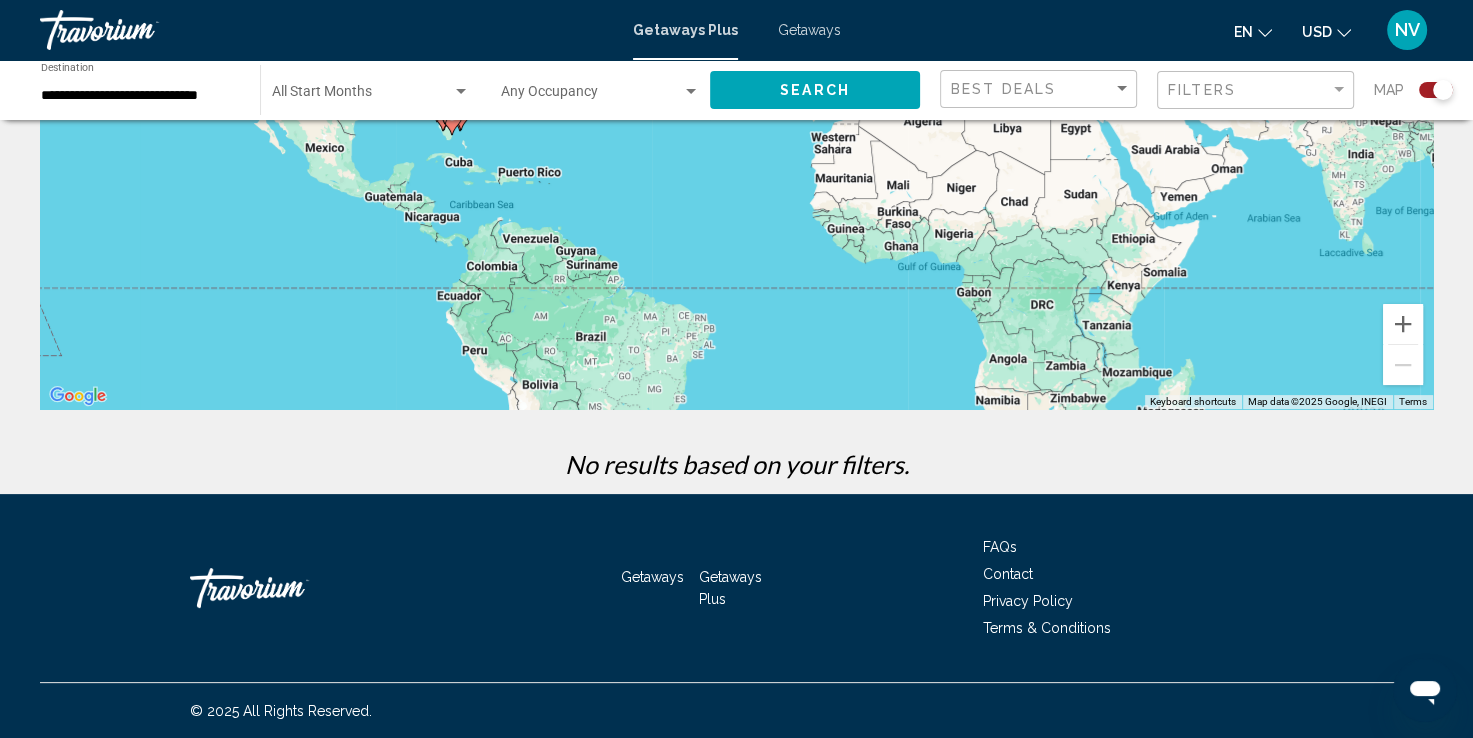scroll, scrollTop: 64, scrollLeft: 0, axis: vertical 